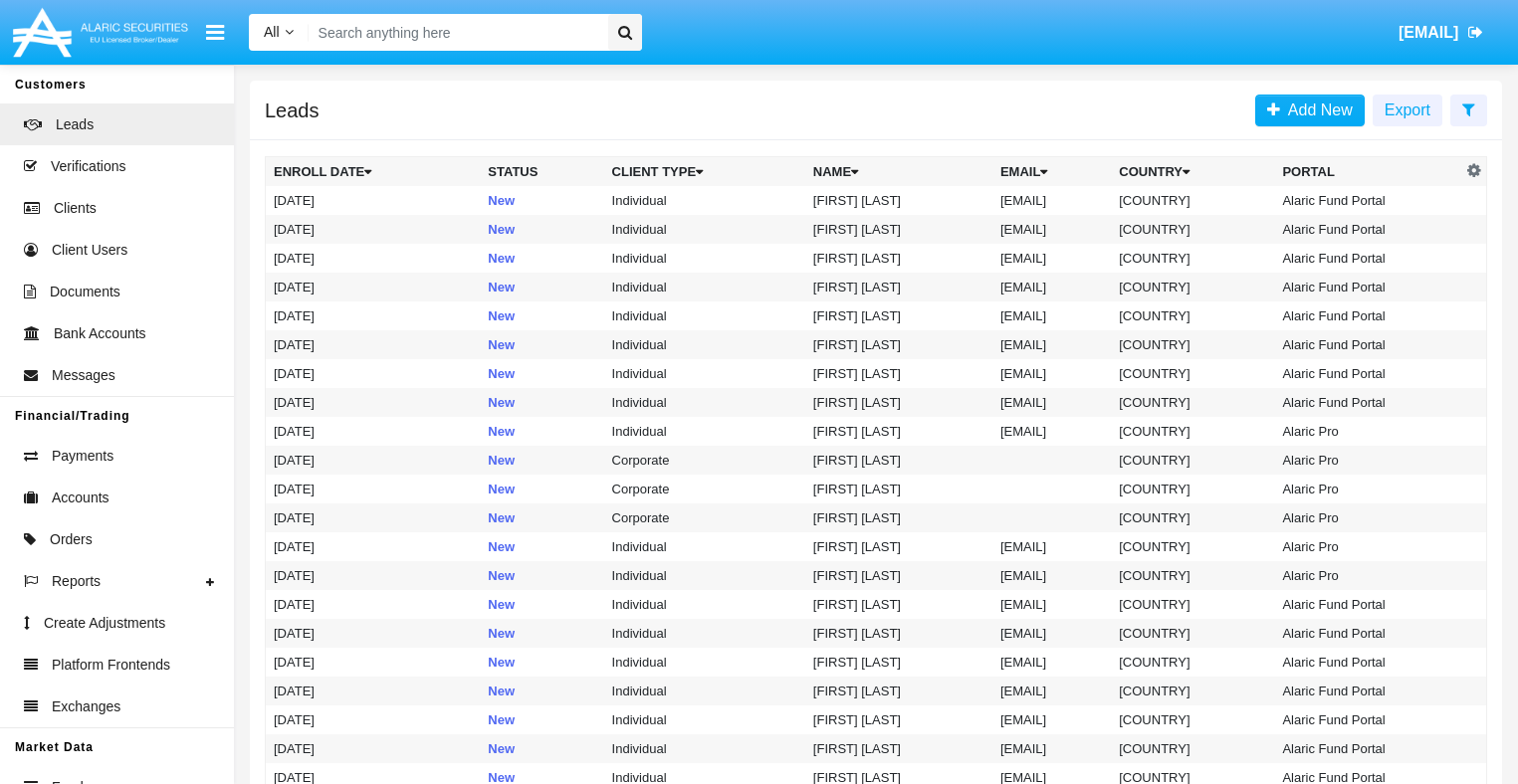 scroll, scrollTop: 0, scrollLeft: 0, axis: both 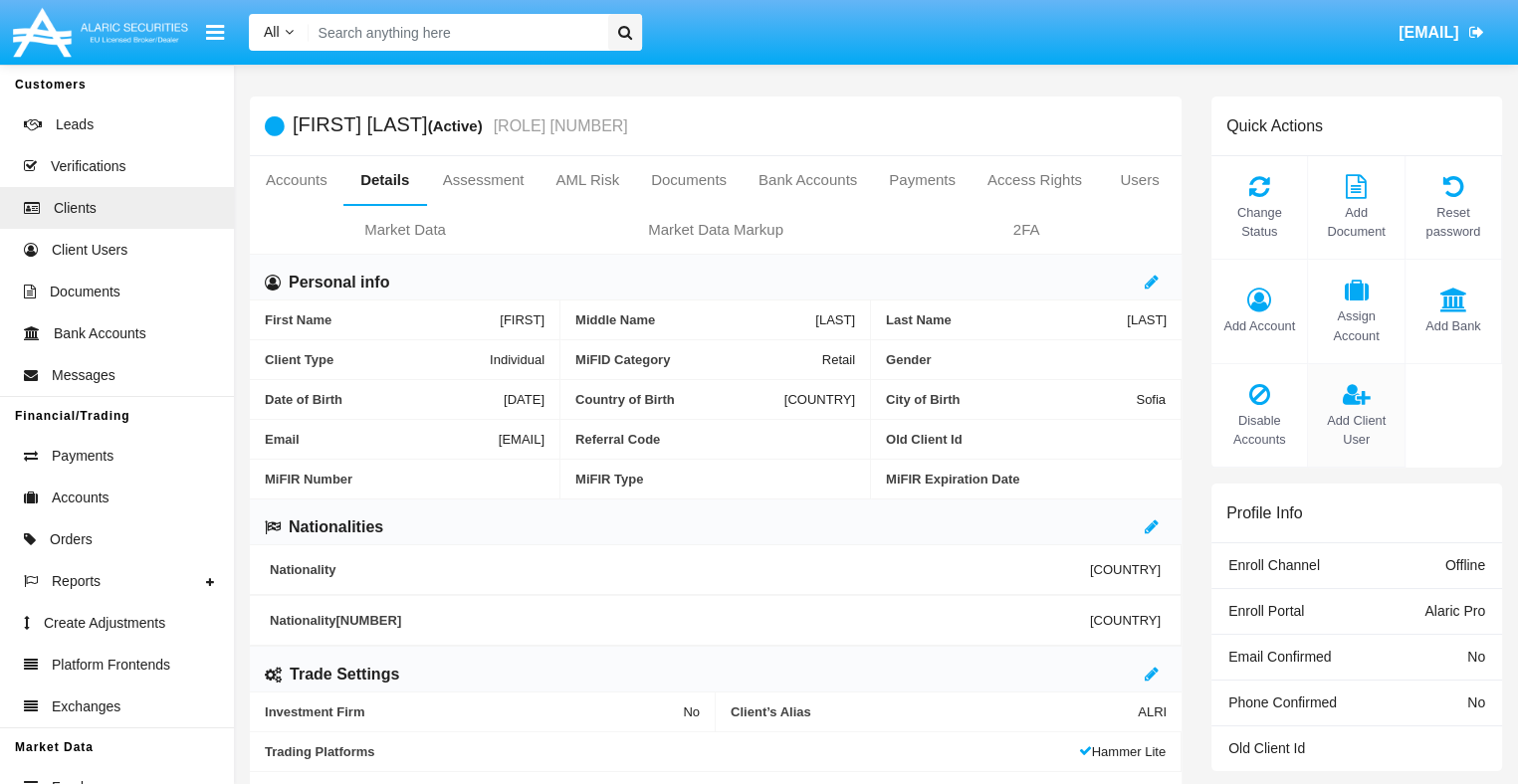 click on "Add Client User" 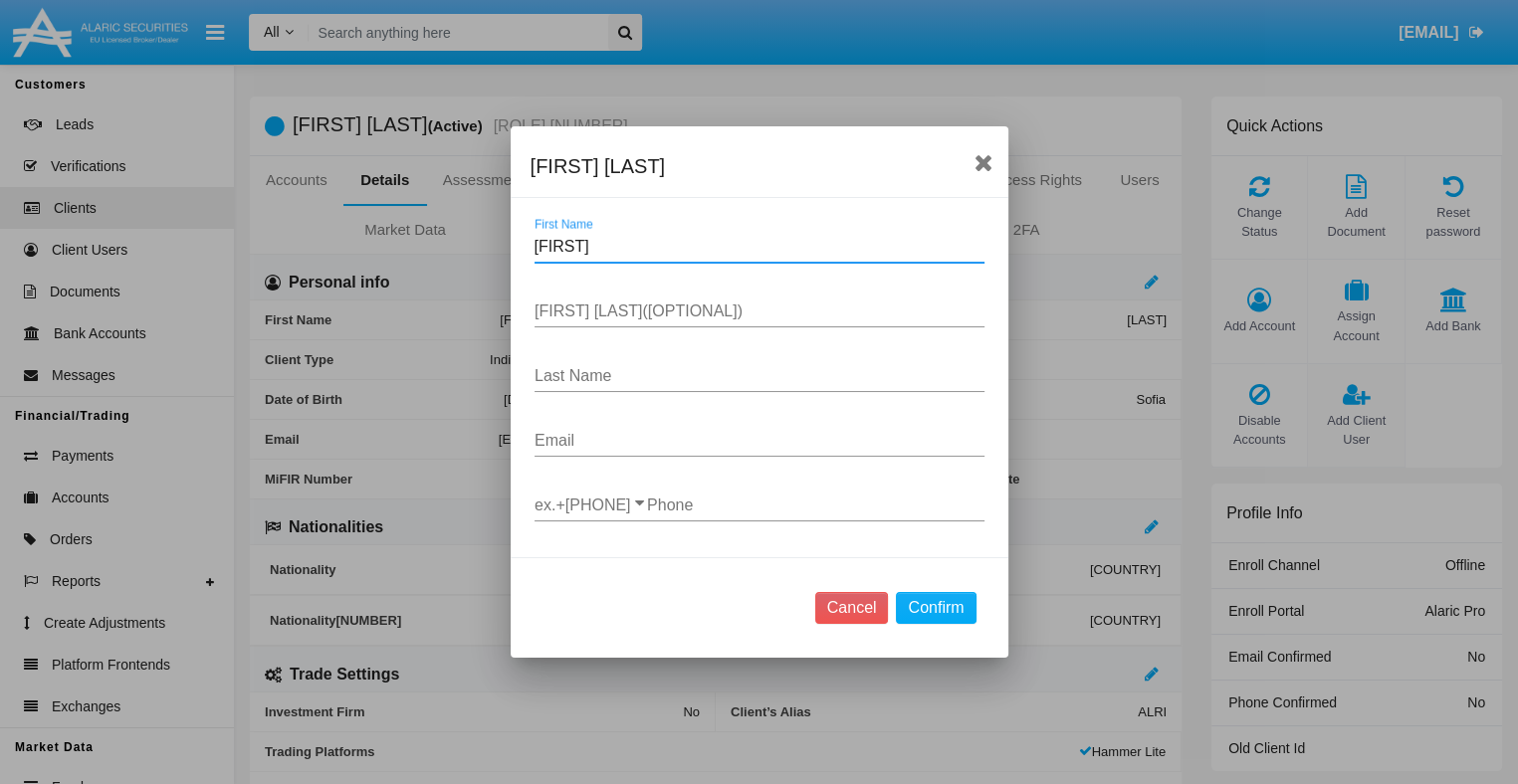 type on "[FIRST]" 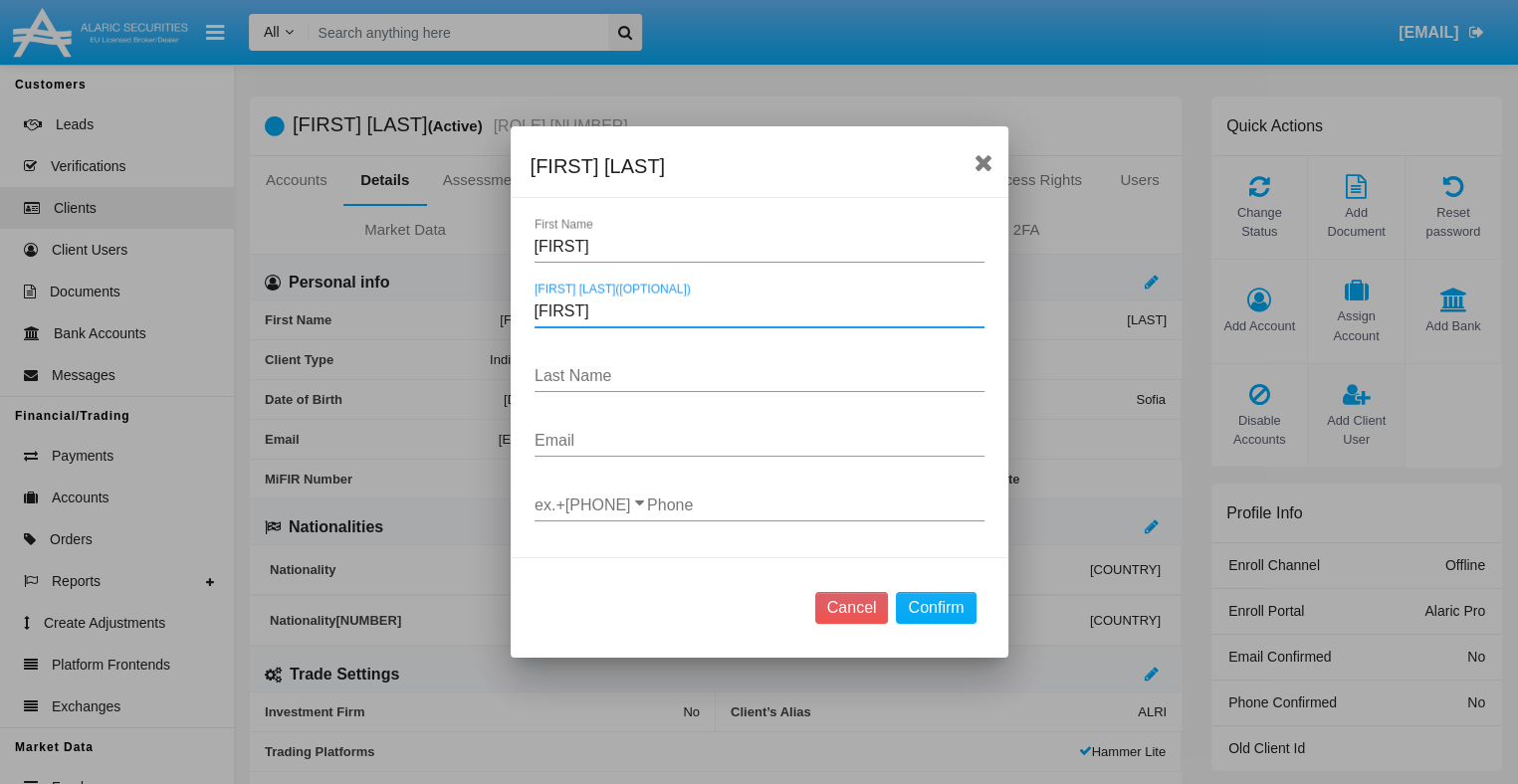type on "[FIRST]" 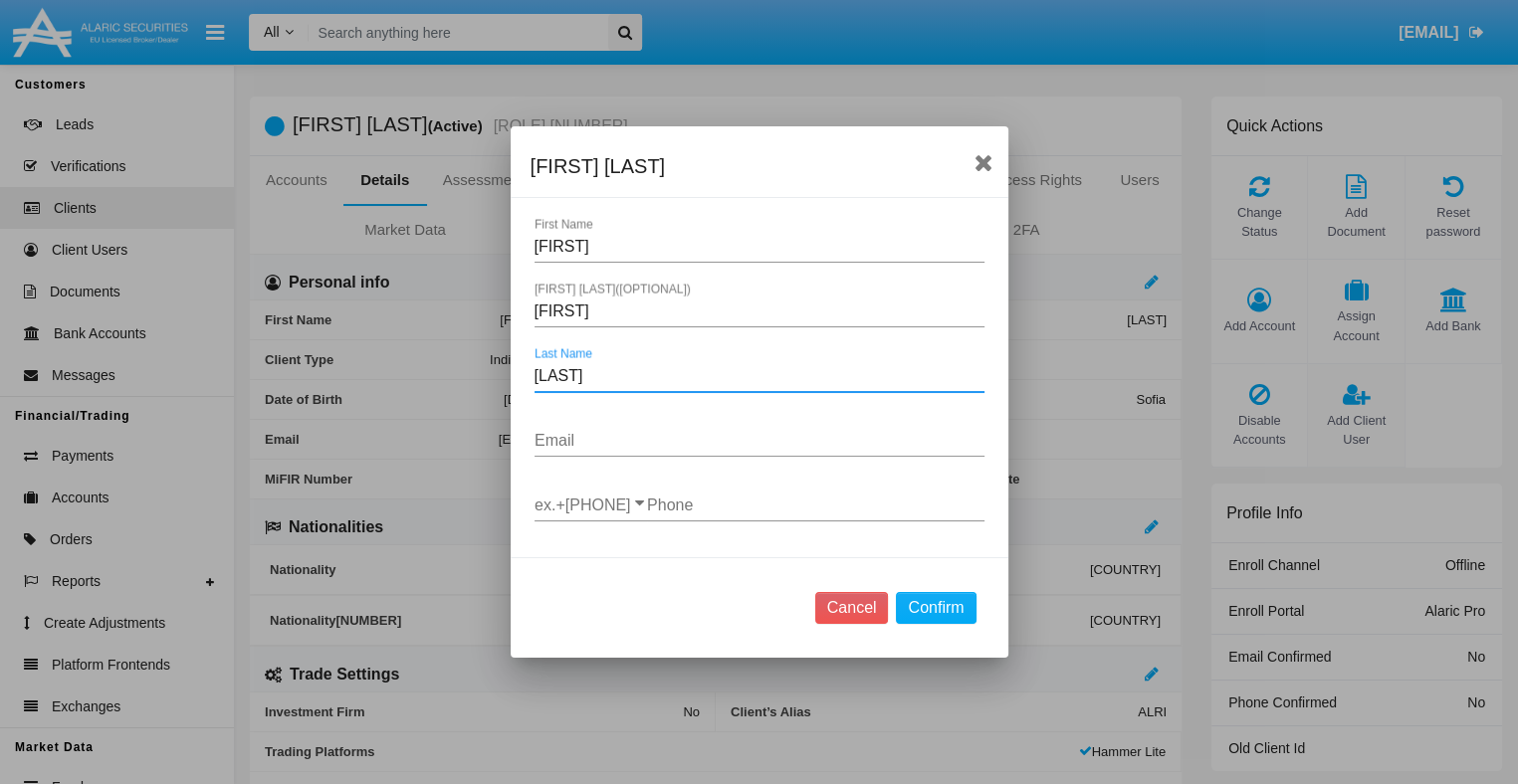 type on "[LAST]" 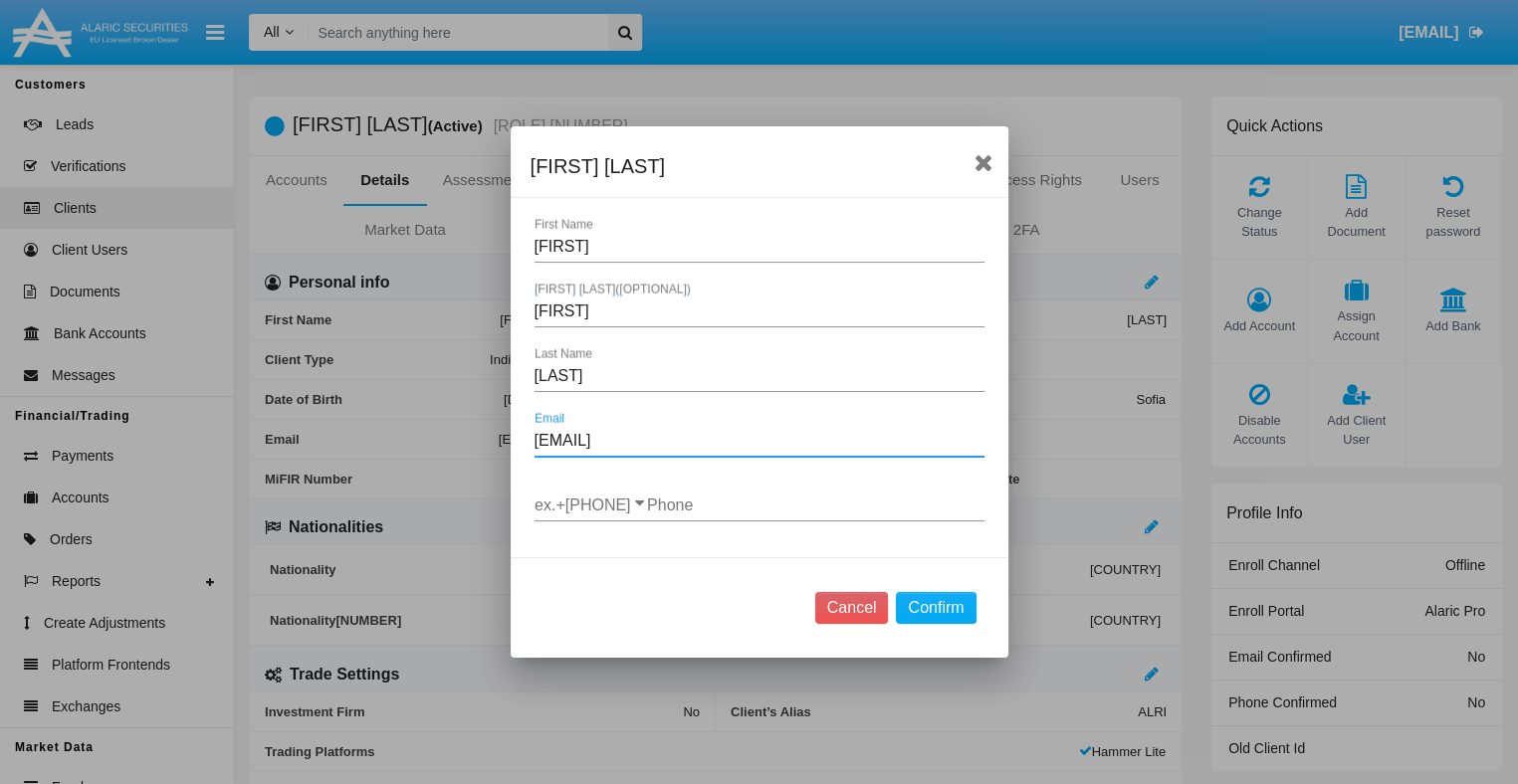 type on "[EMAIL]" 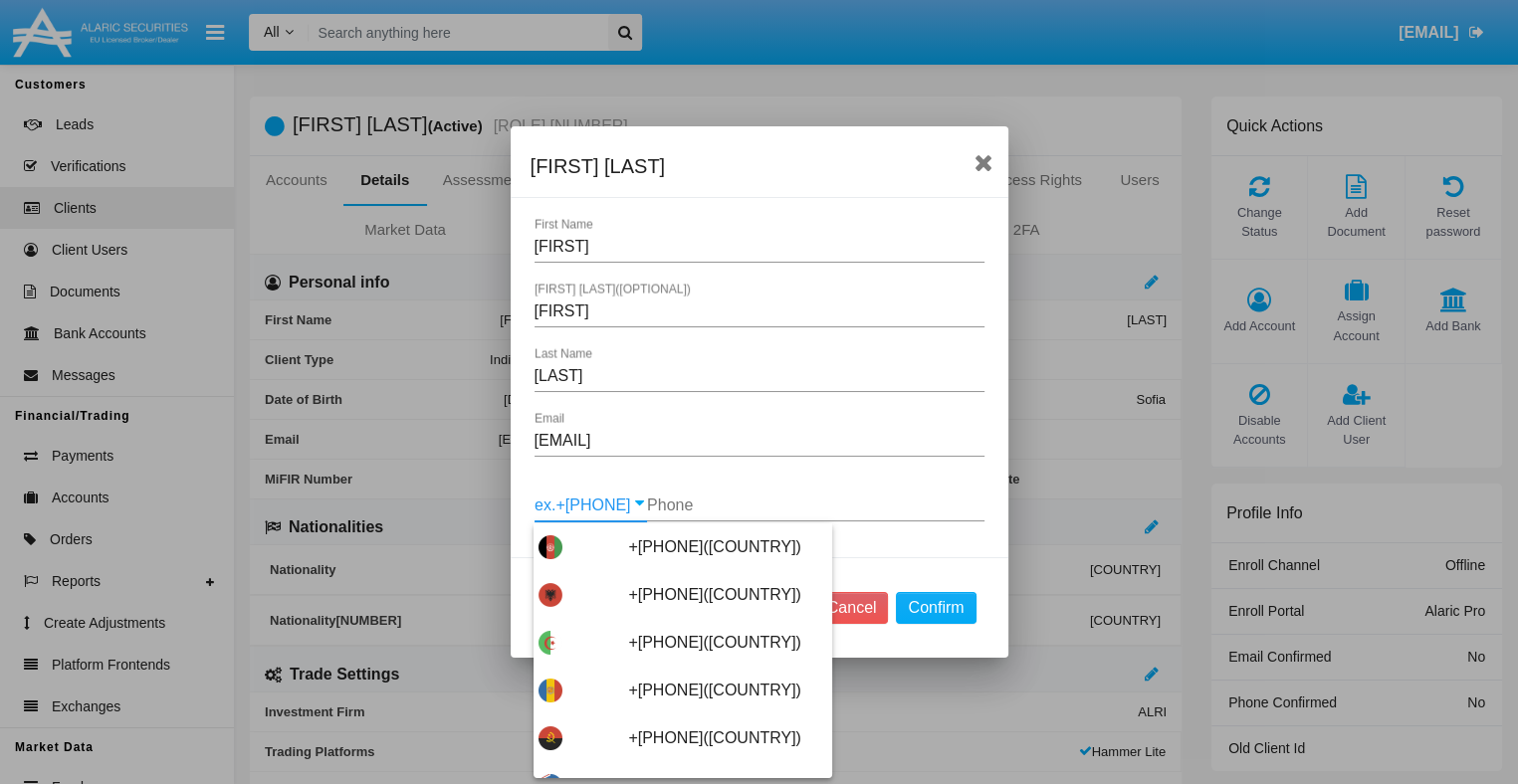 click on "[PHONE]" at bounding box center [728, 11340] 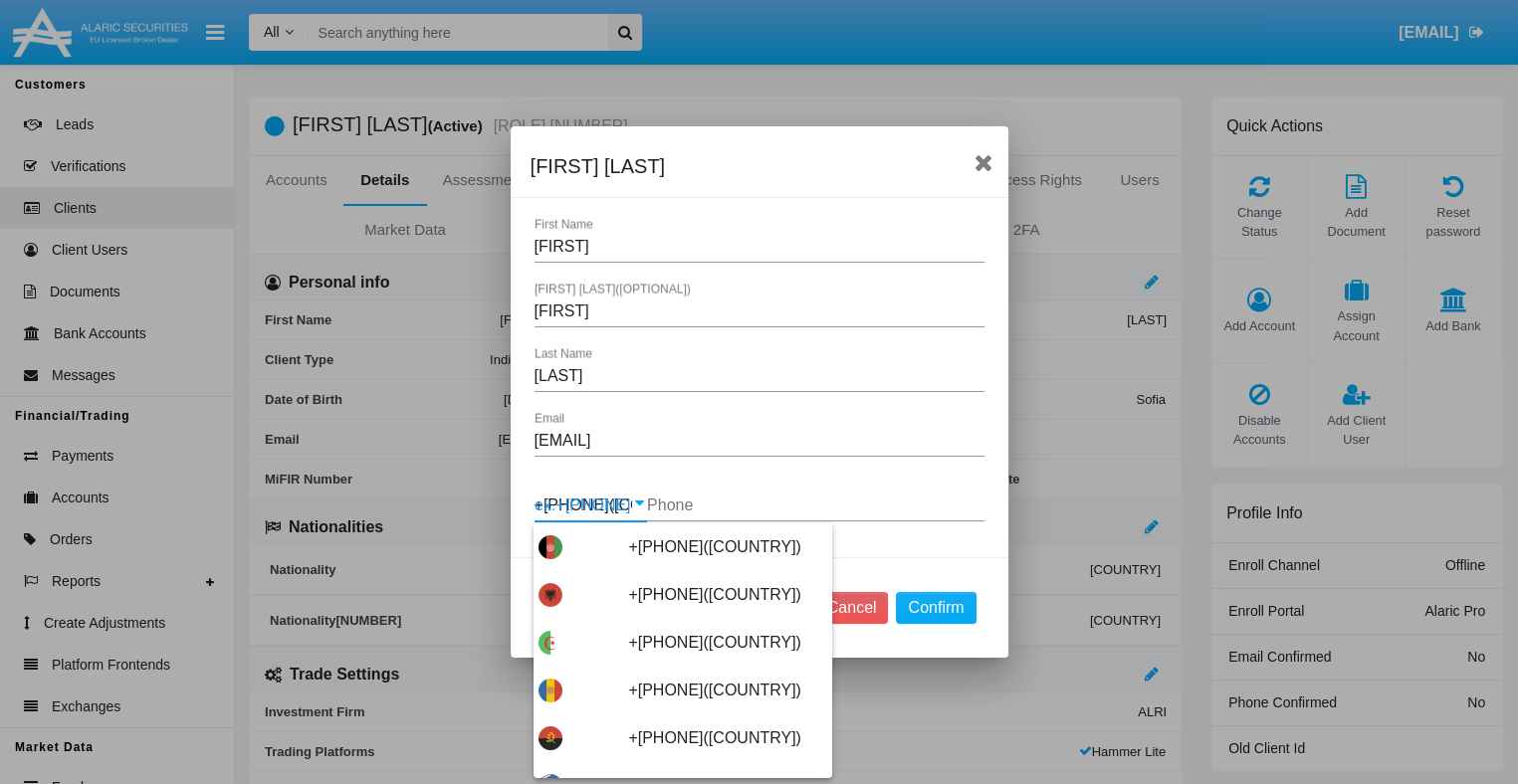 scroll, scrollTop: 0, scrollLeft: 0, axis: both 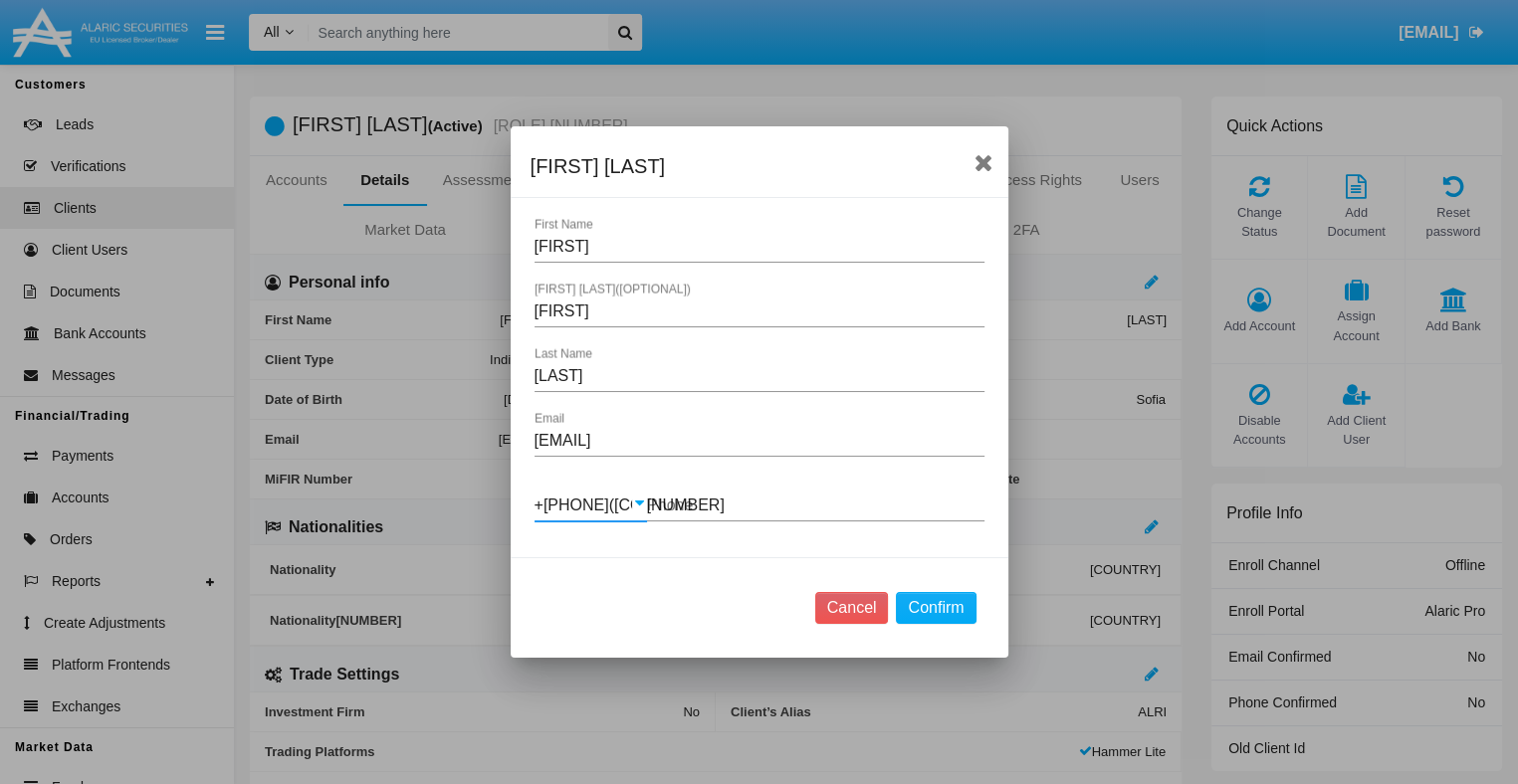 type on "151169144" 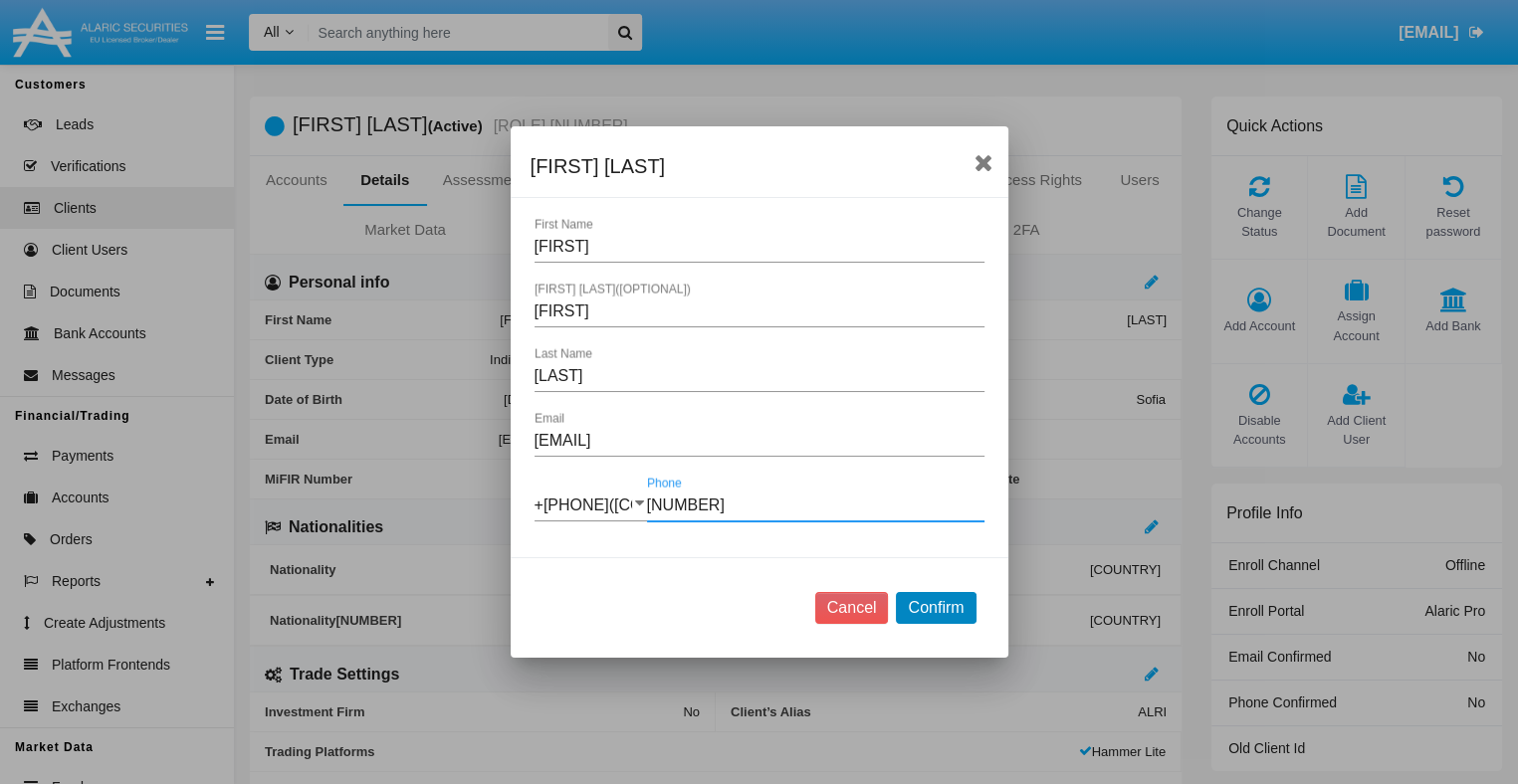 click on "Confirm" at bounding box center [936, 608] 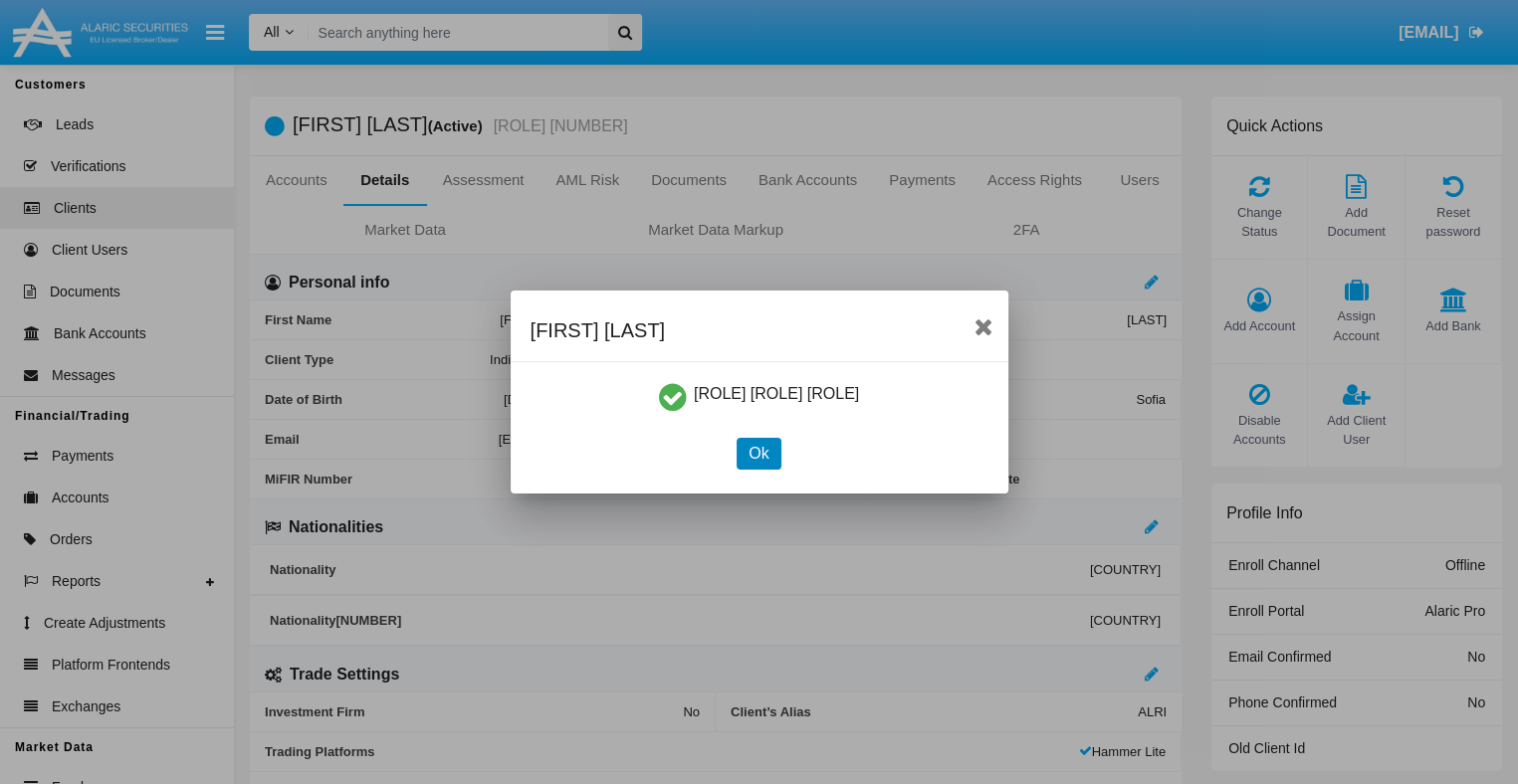 click on "Ok" at bounding box center (759, 454) 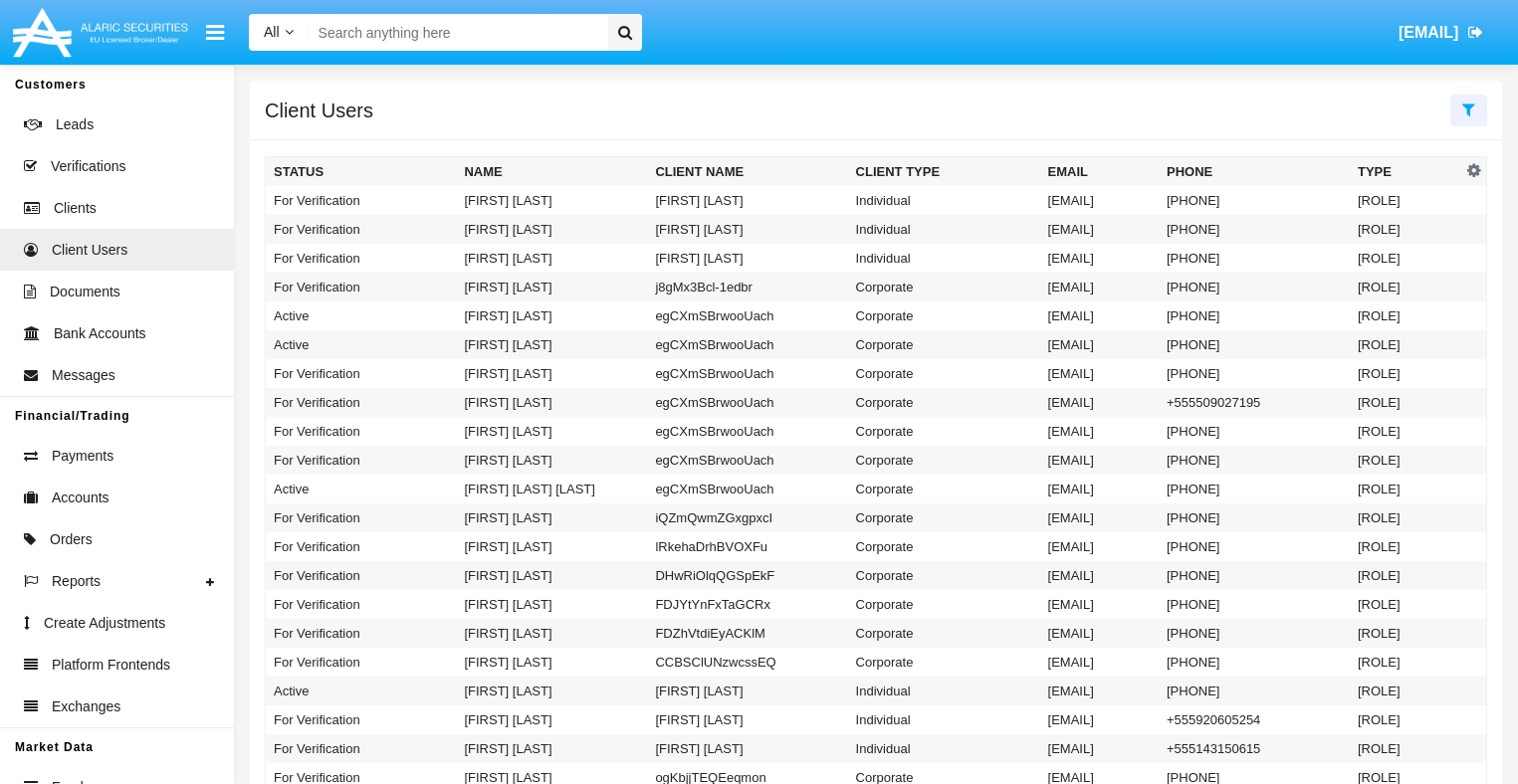 scroll, scrollTop: 0, scrollLeft: 0, axis: both 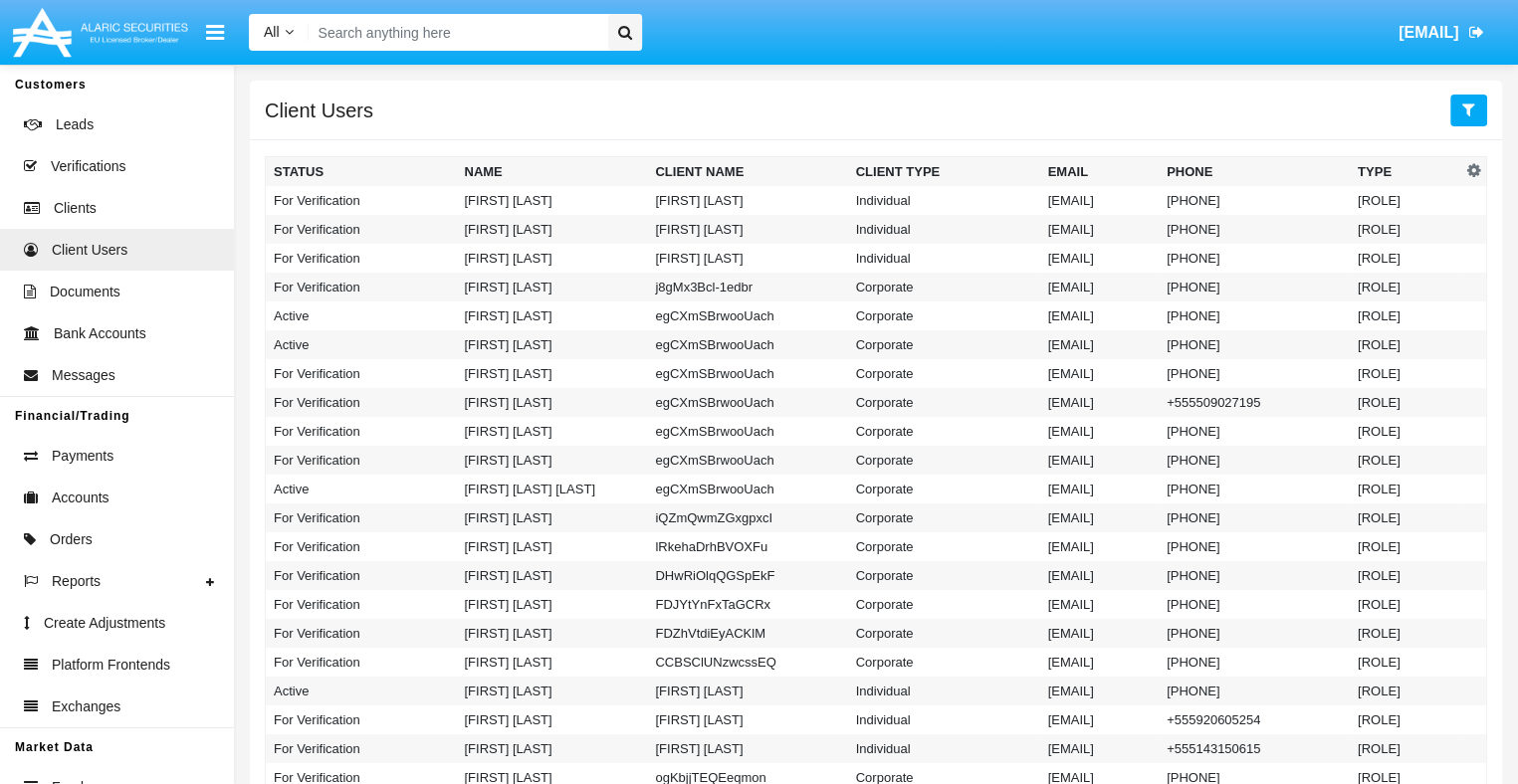 click 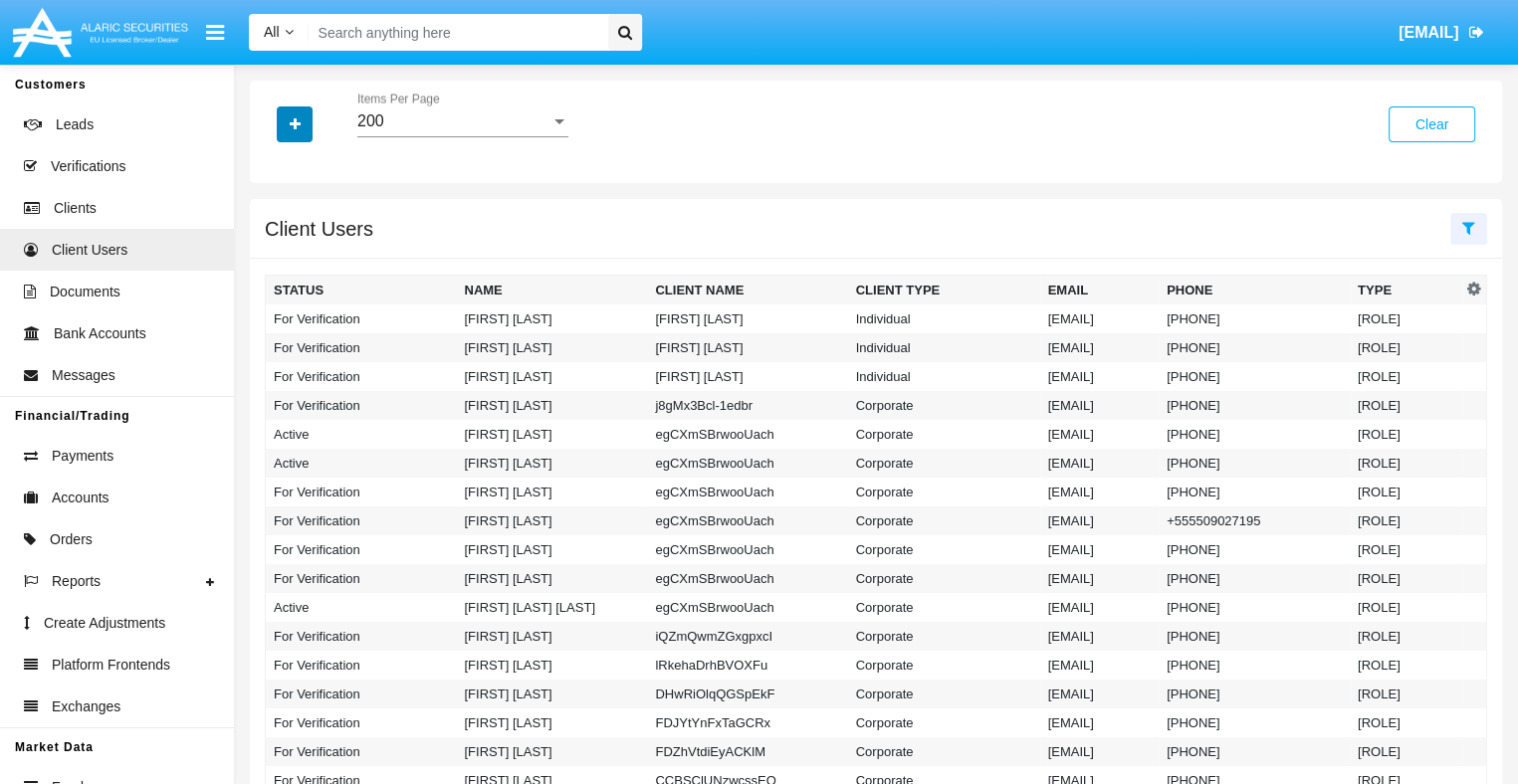 click 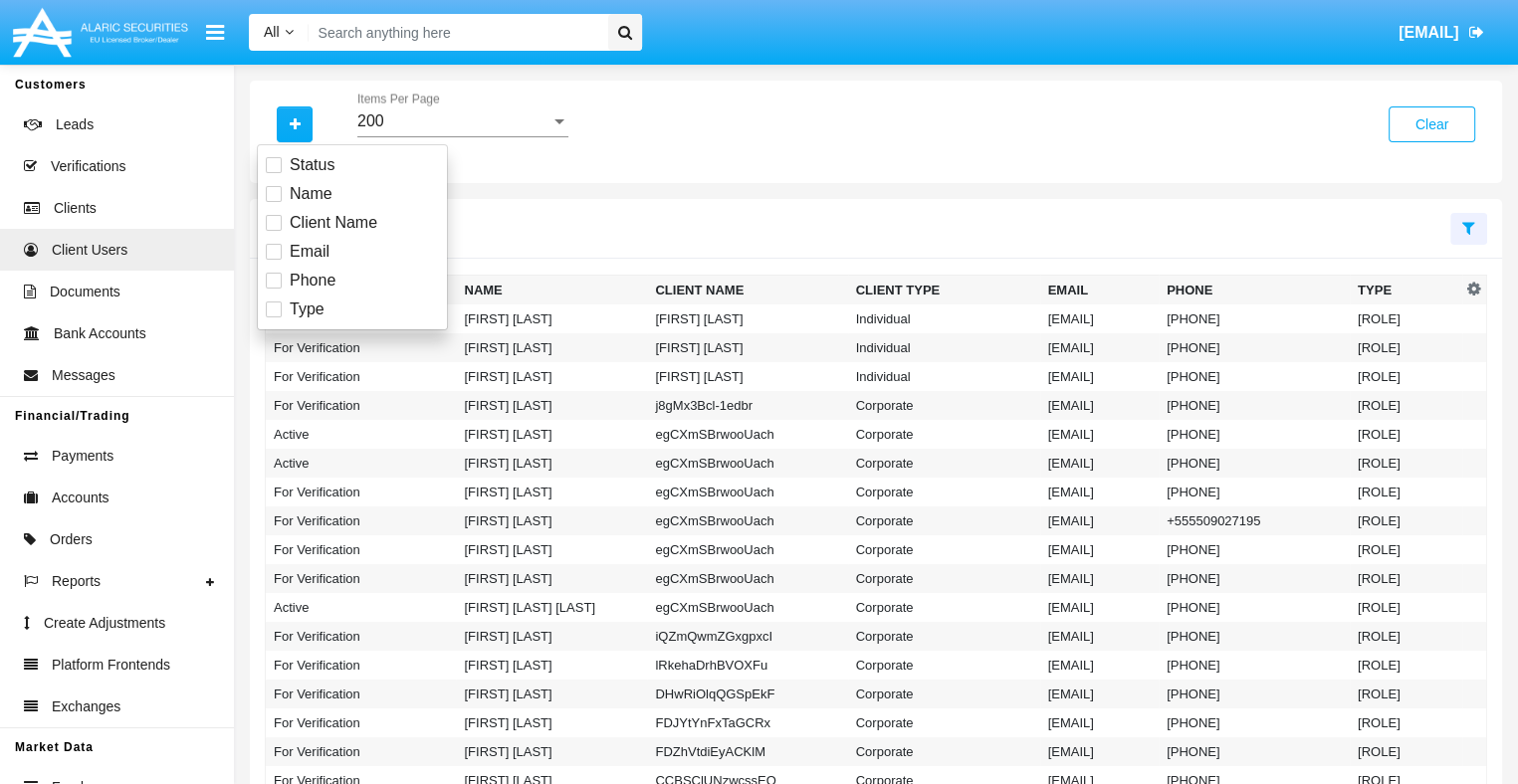 click on "Email" at bounding box center (310, 252) 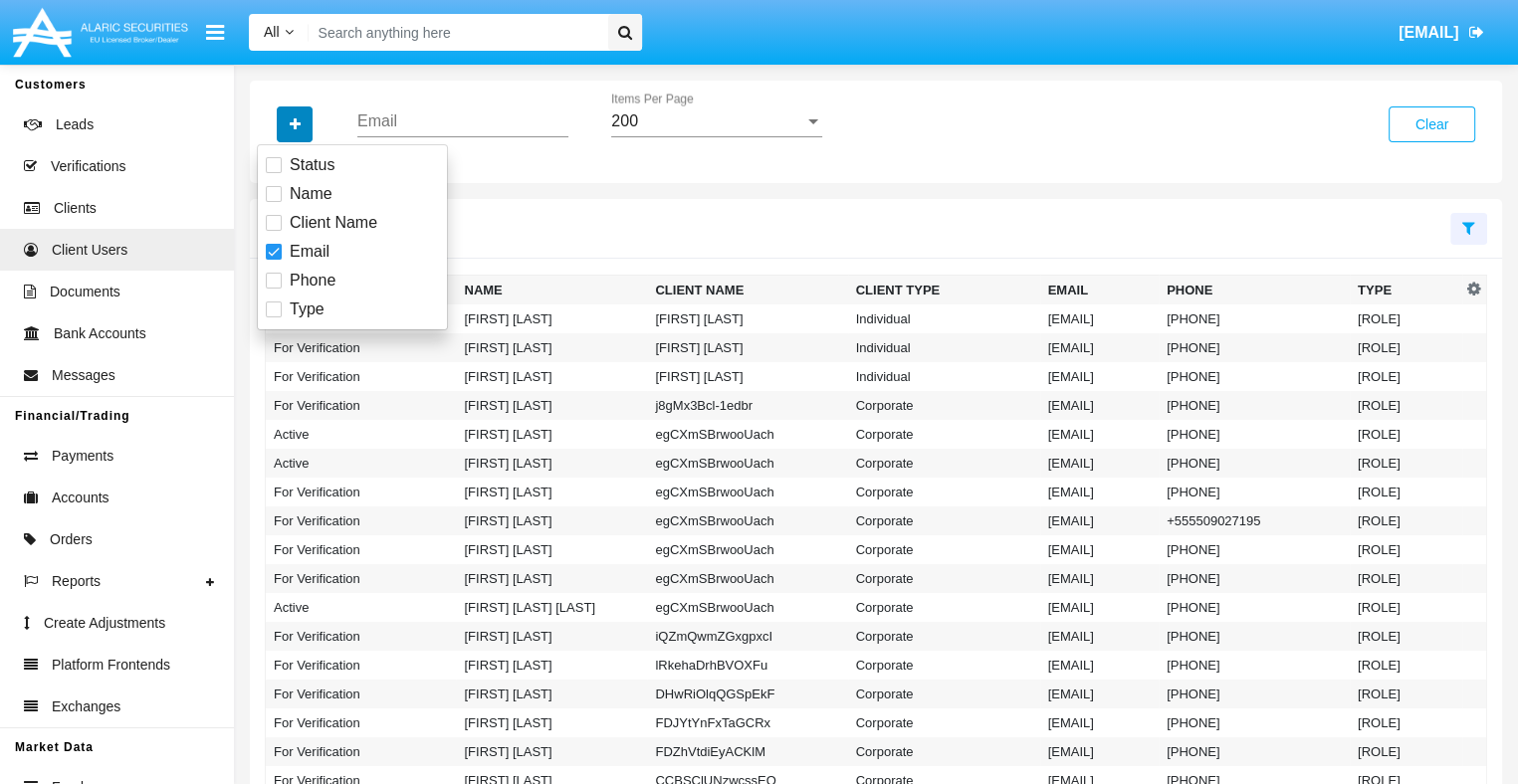 click 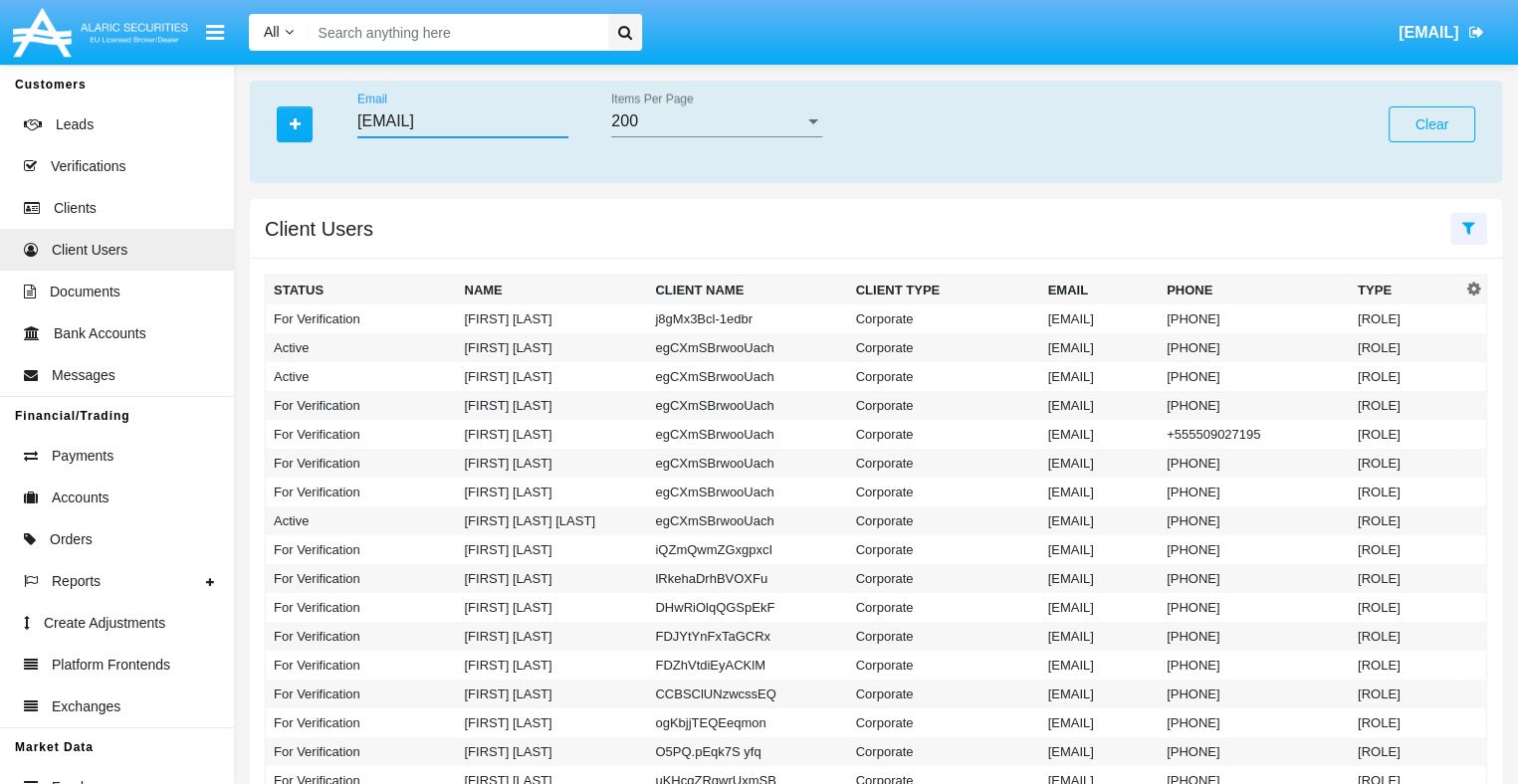click on "[EMAIL]" at bounding box center [463, 121] 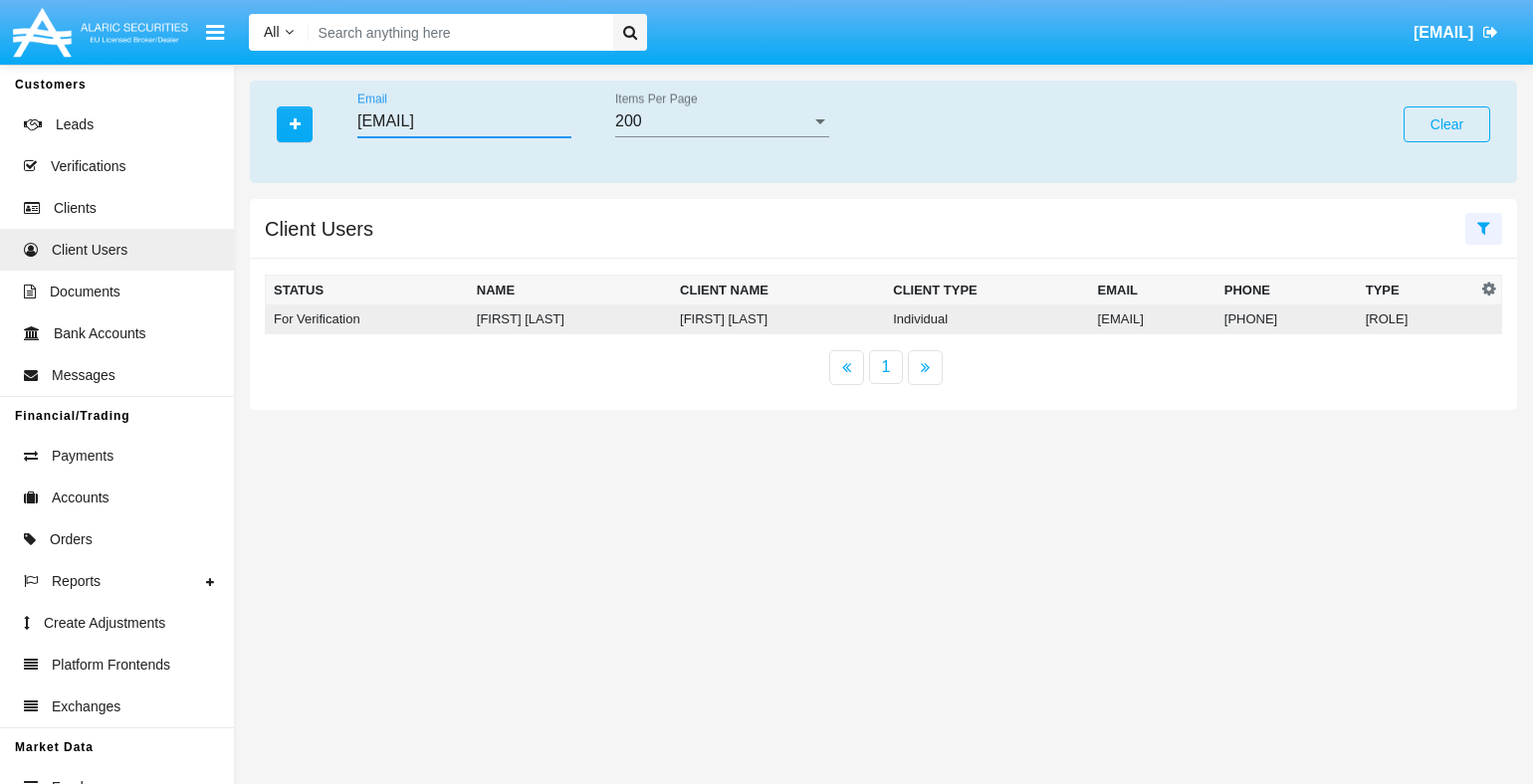 type on "[EMAIL]" 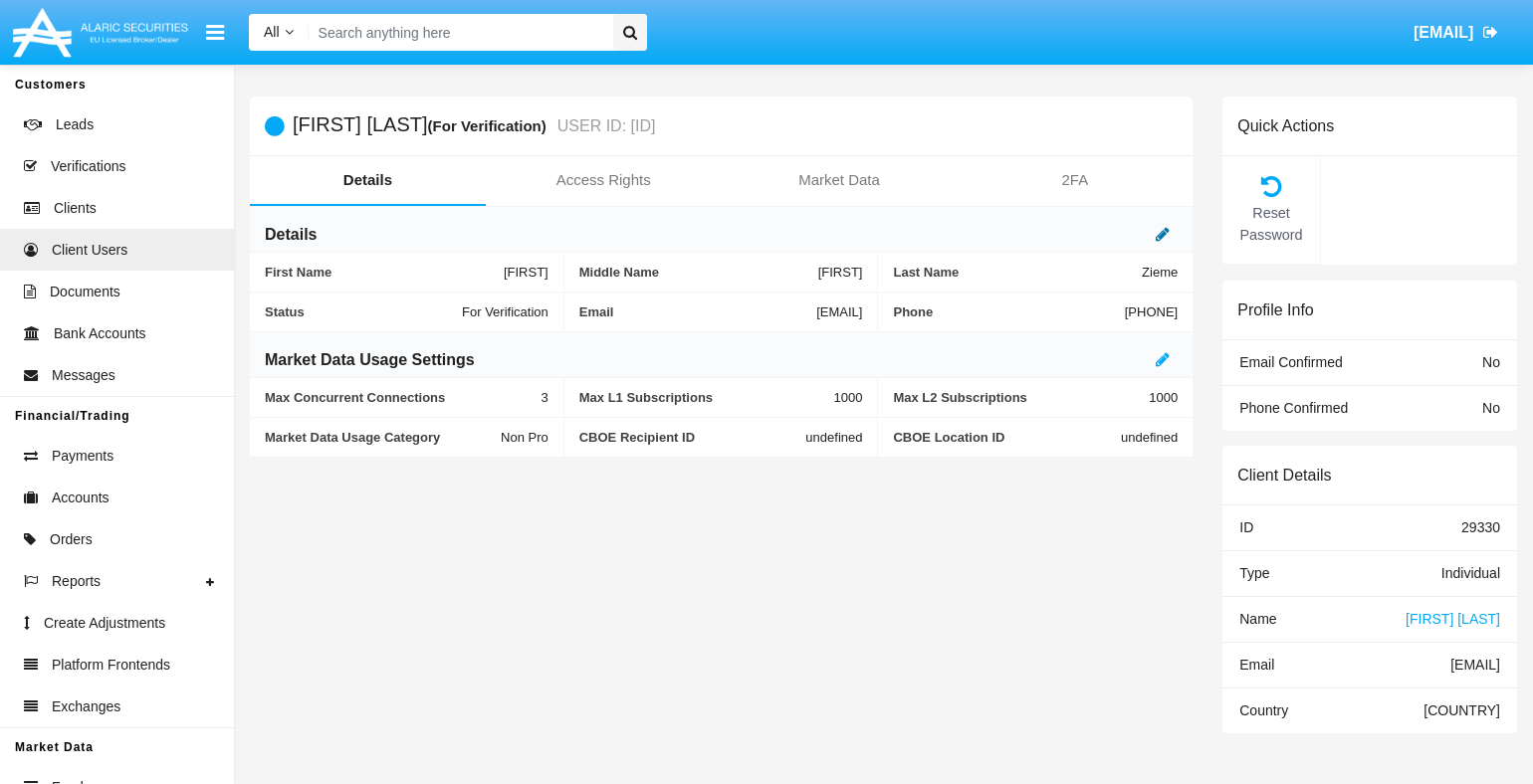 click 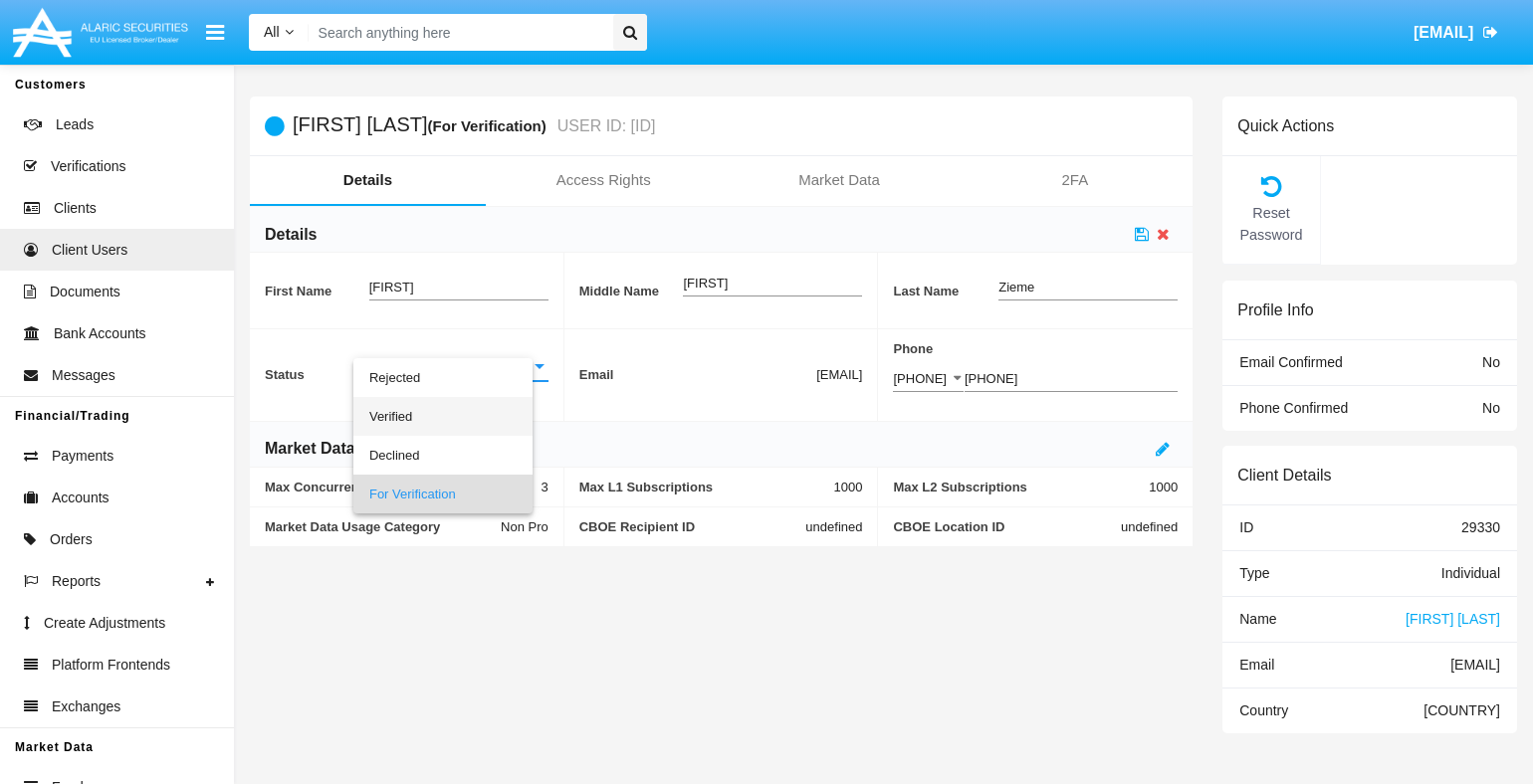 click on "Verified" at bounding box center (443, 416) 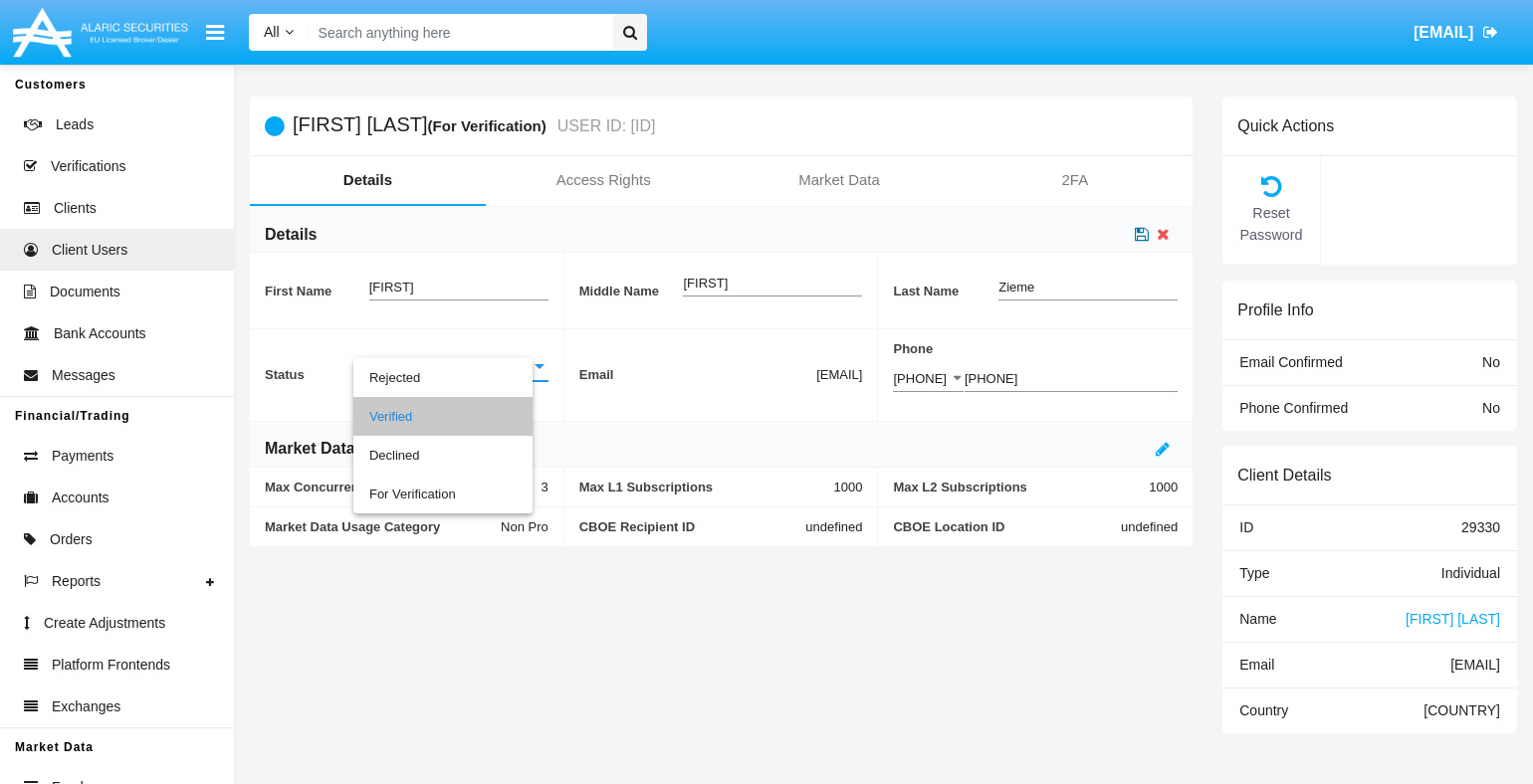 click 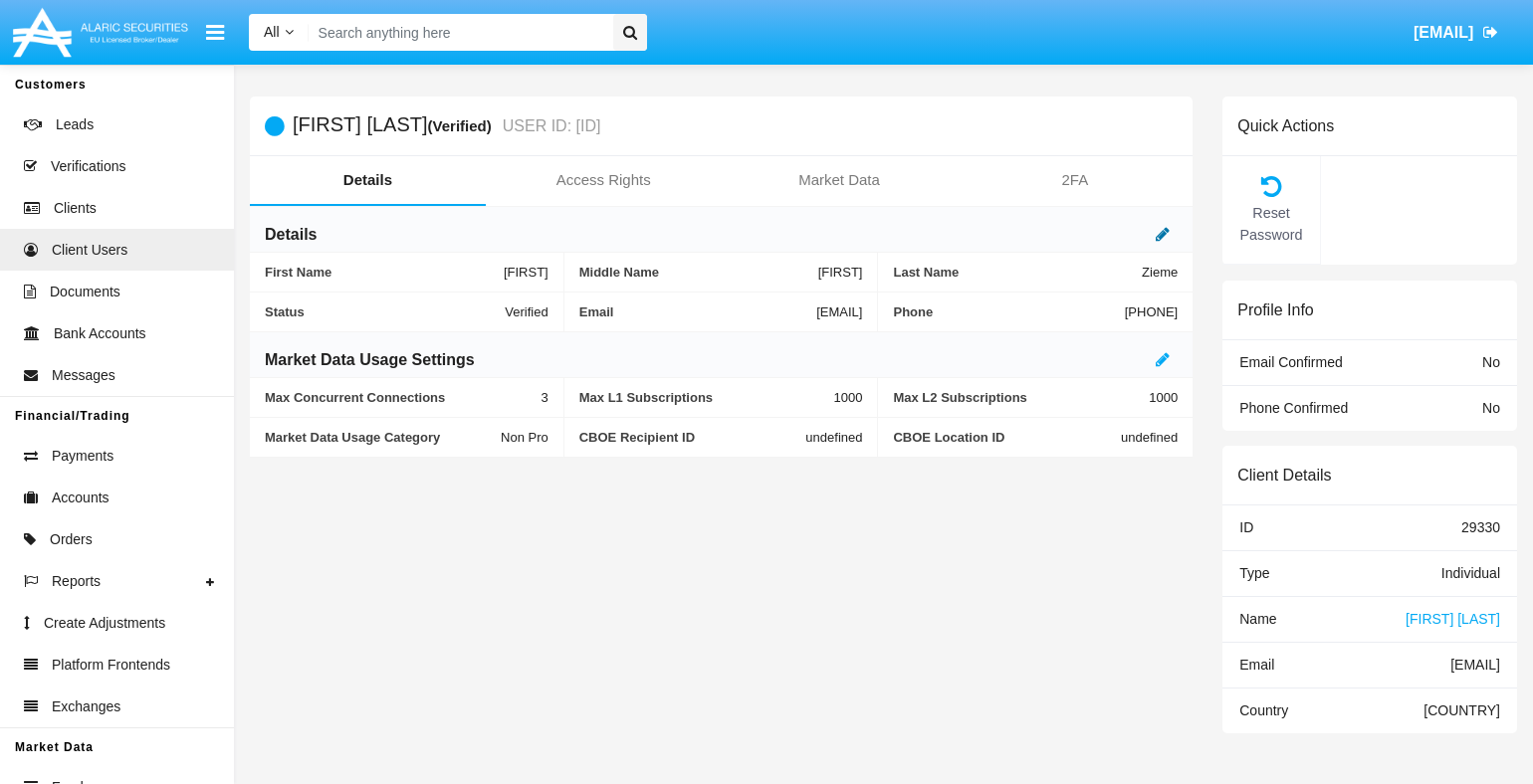 click 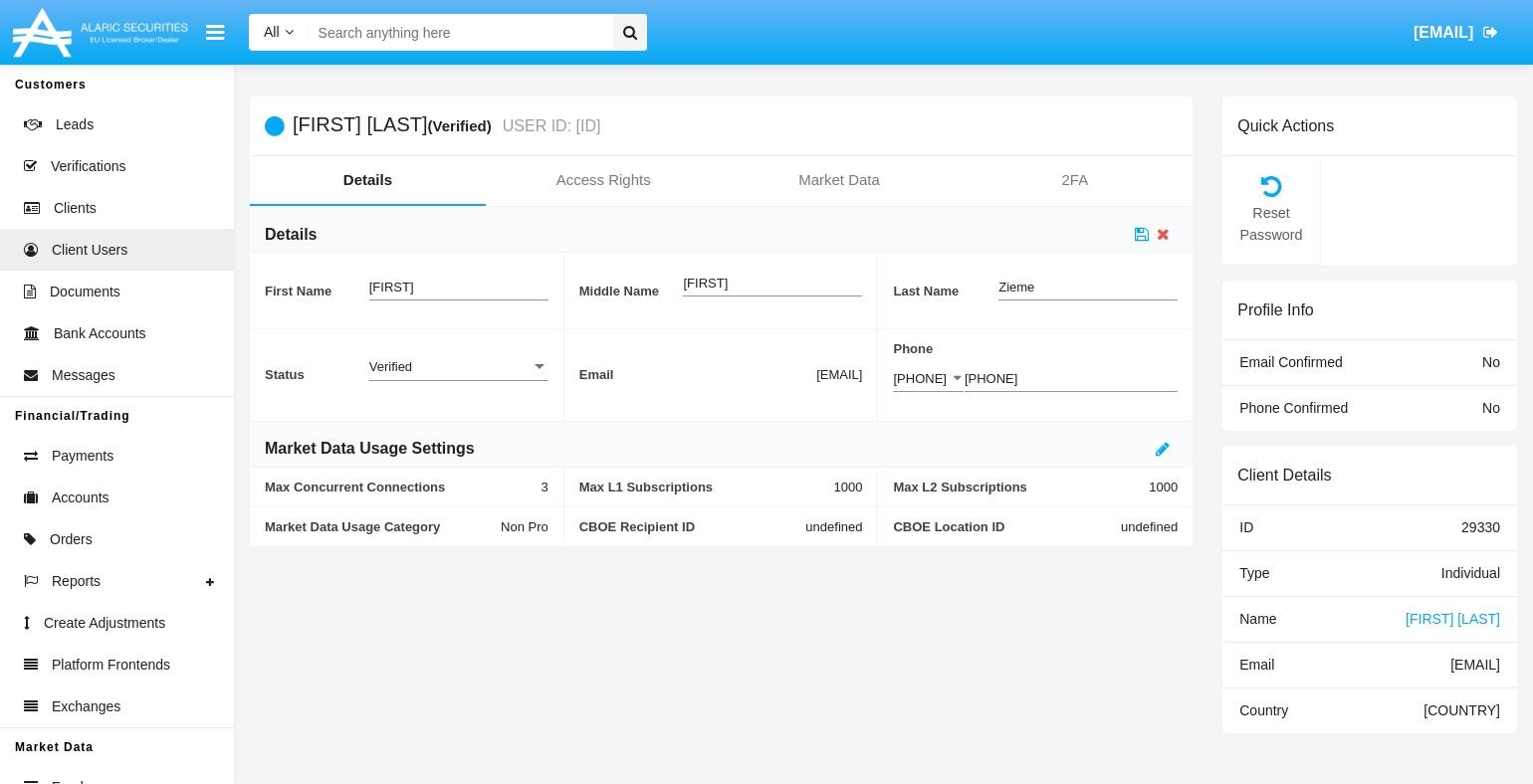 click on "Verified" at bounding box center (450, 366) 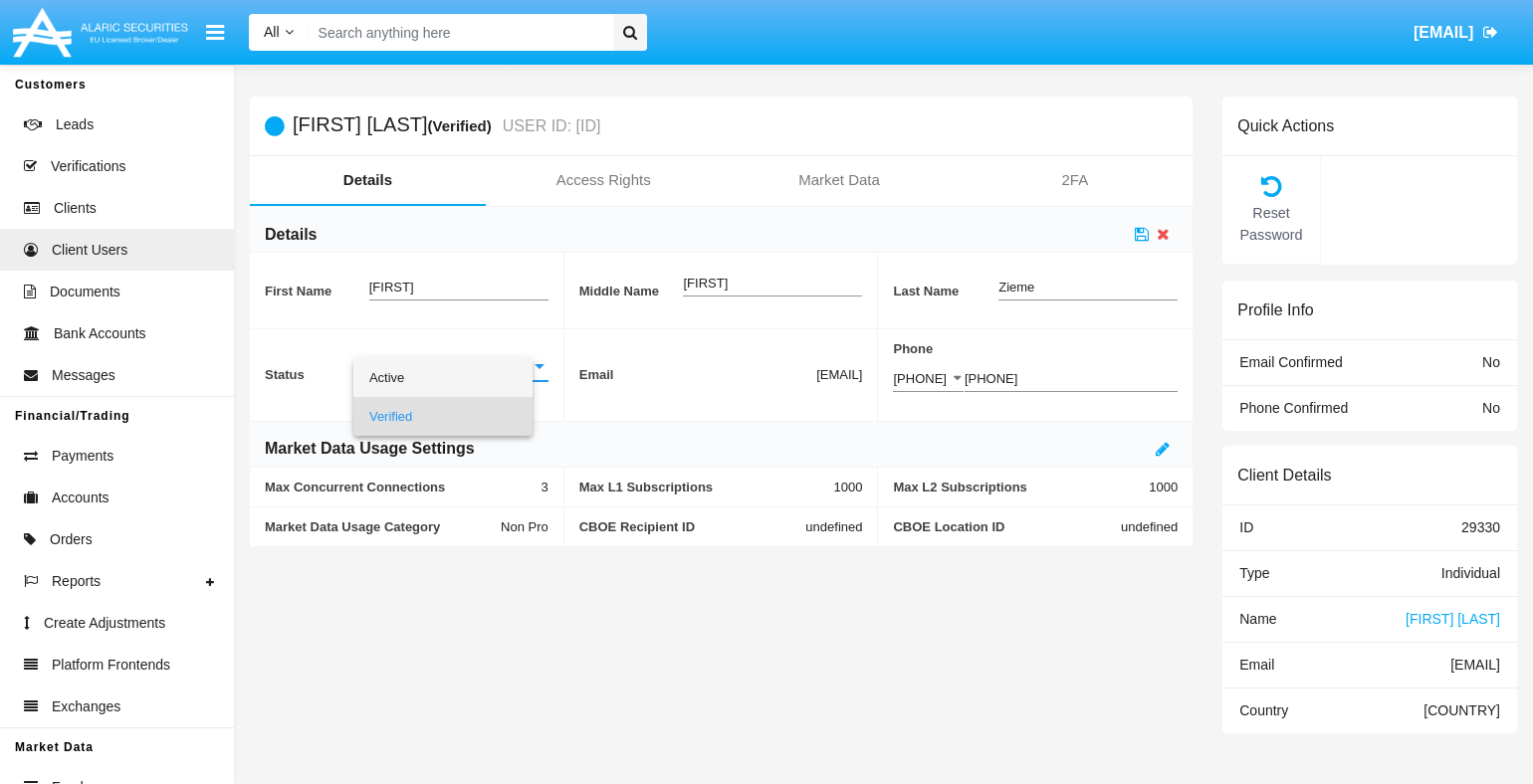click on "Active" at bounding box center (443, 377) 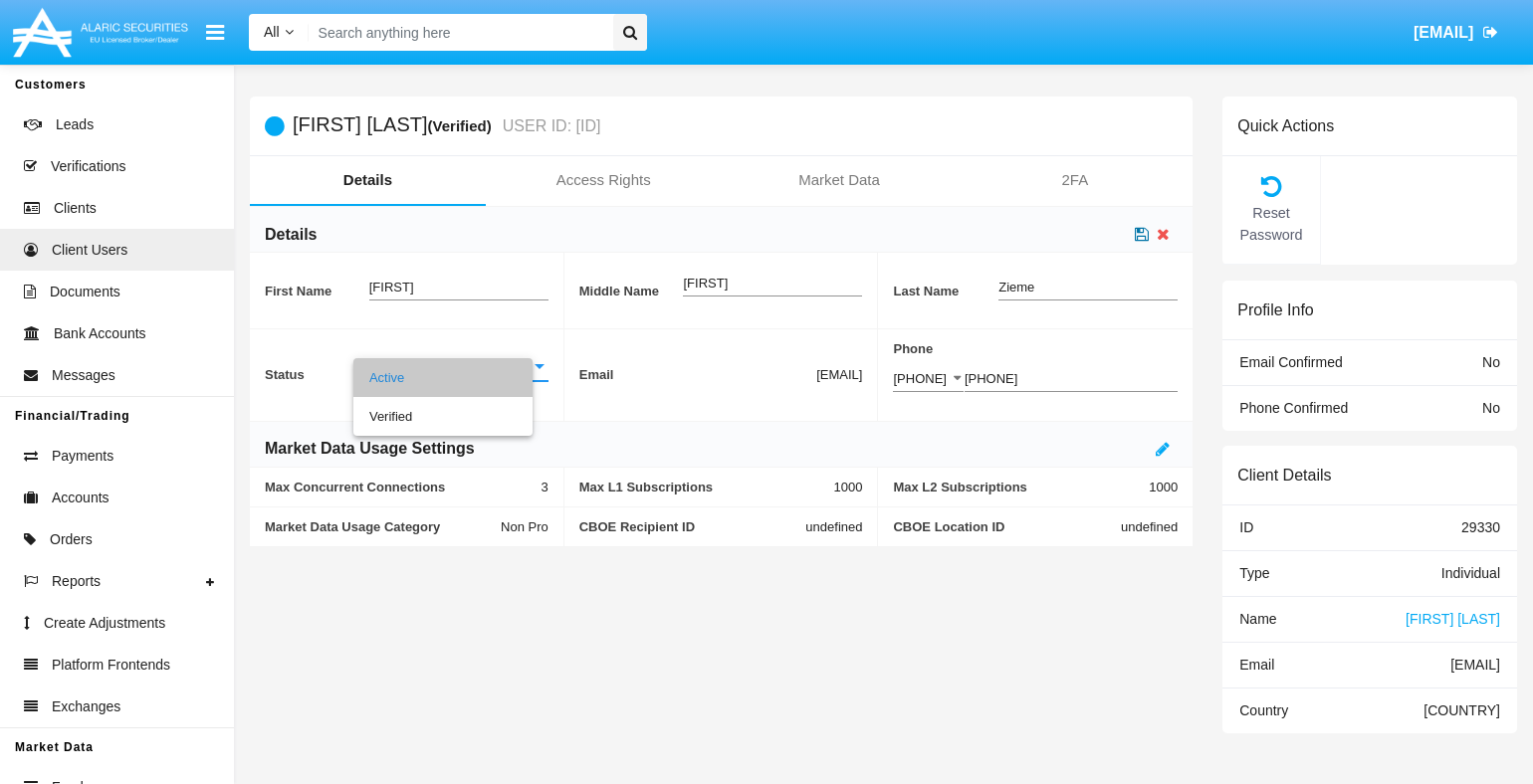 click 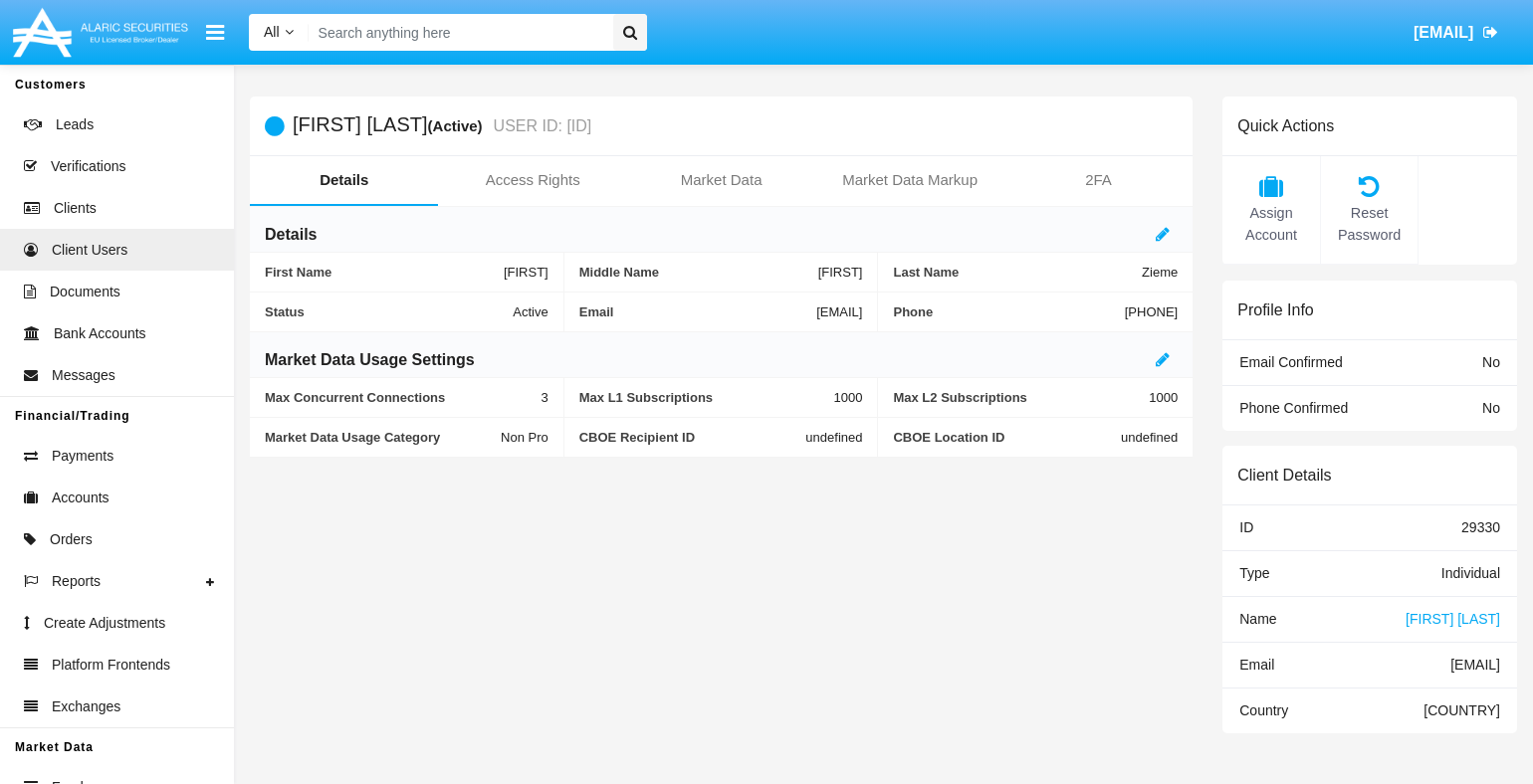 click on "Name" 